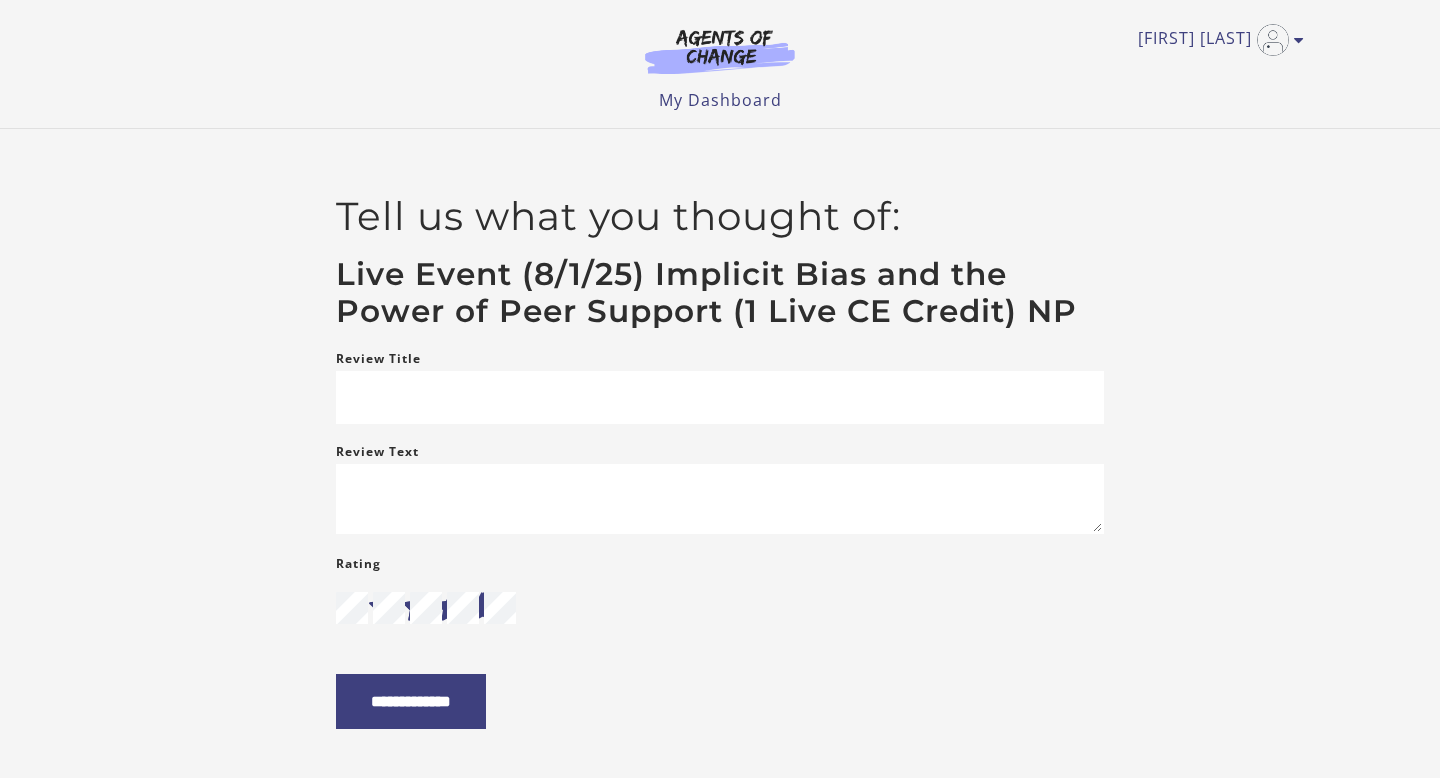 scroll, scrollTop: 0, scrollLeft: 0, axis: both 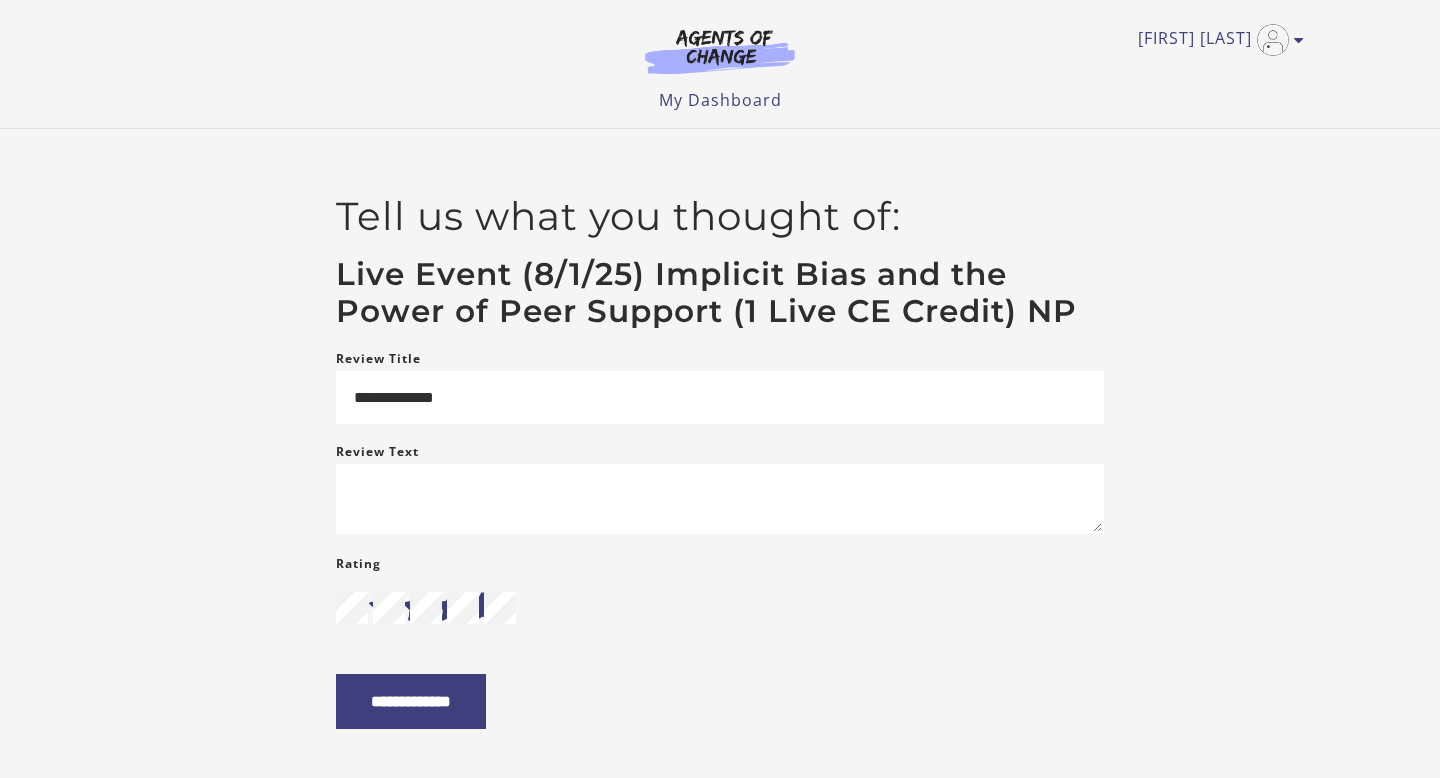 type on "**********" 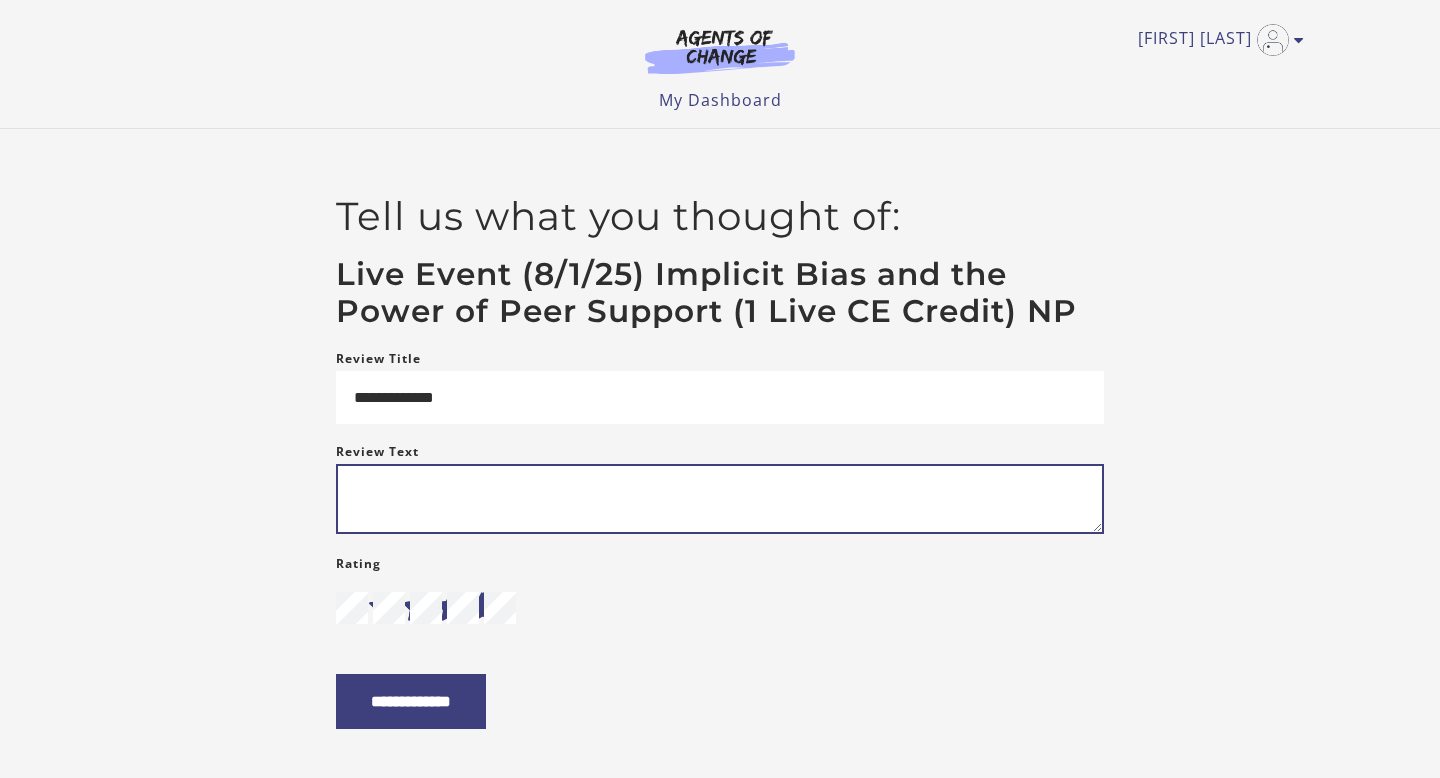 click on "Review Text" at bounding box center (720, 499) 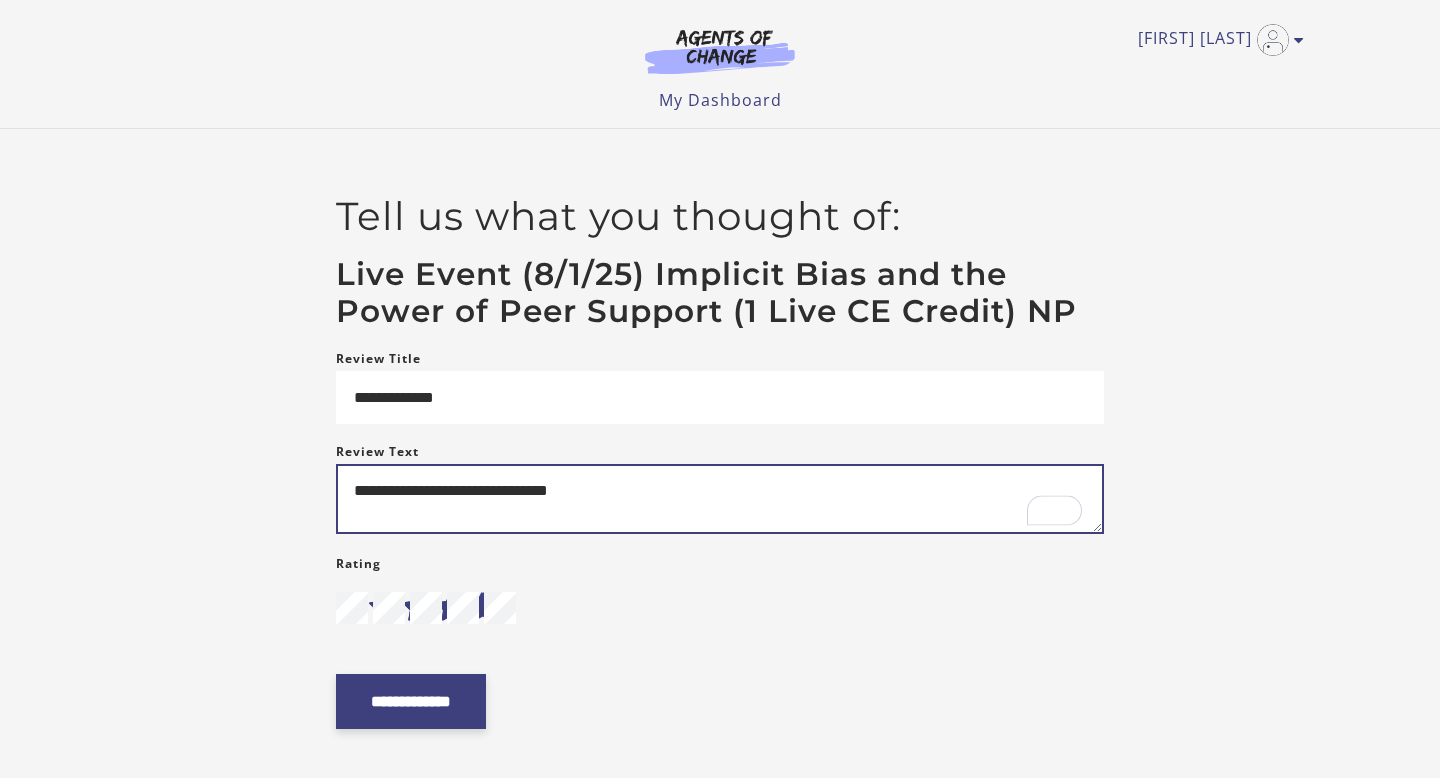 type on "**********" 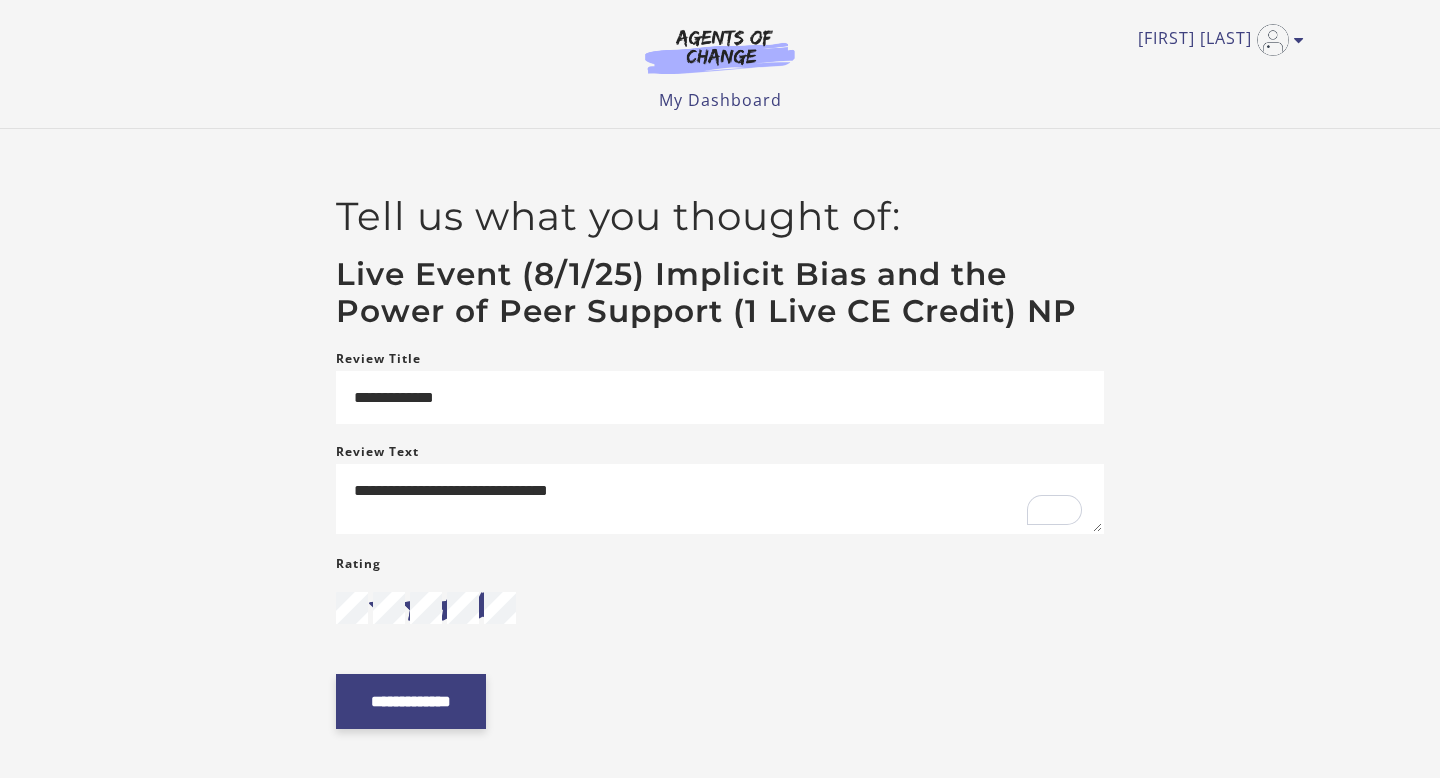 click on "**********" at bounding box center (411, 701) 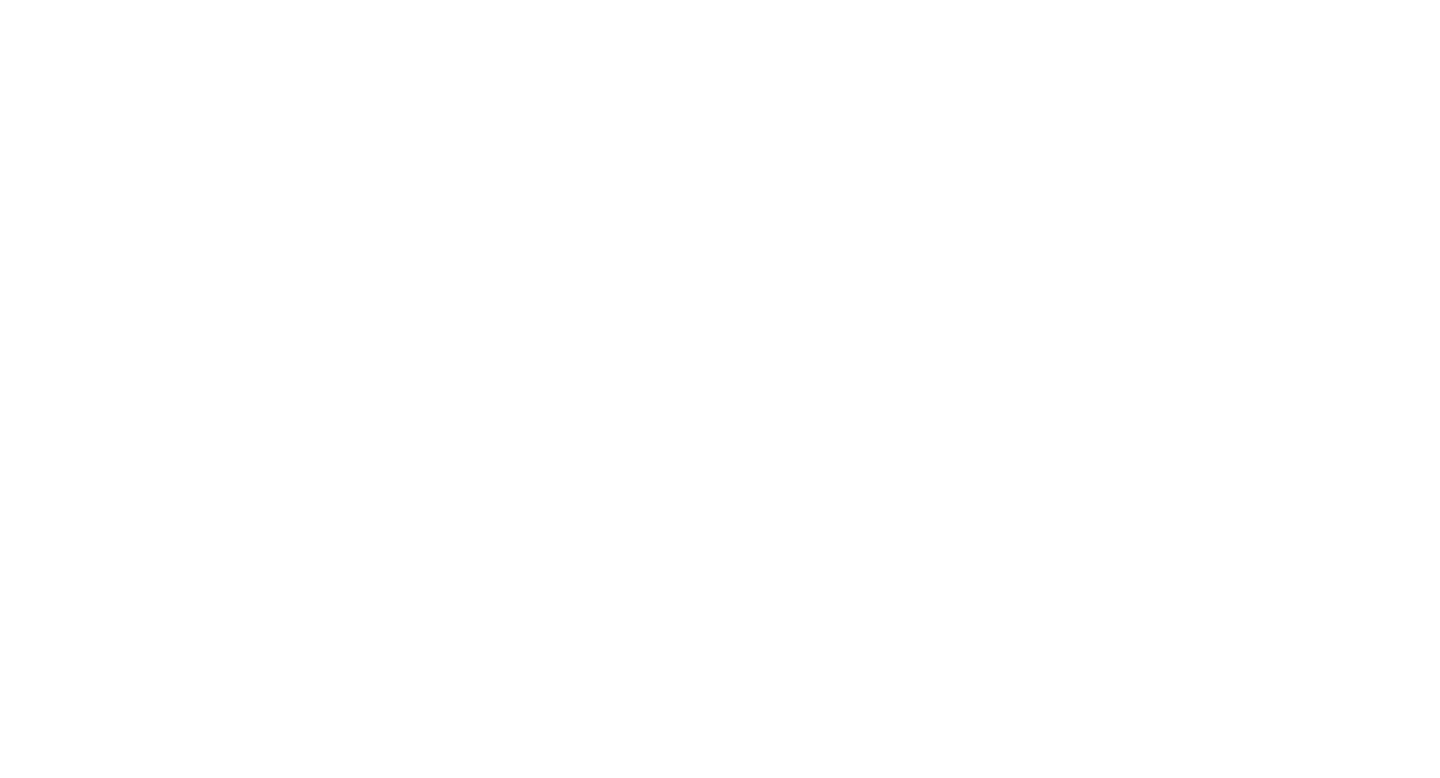 scroll, scrollTop: 0, scrollLeft: 0, axis: both 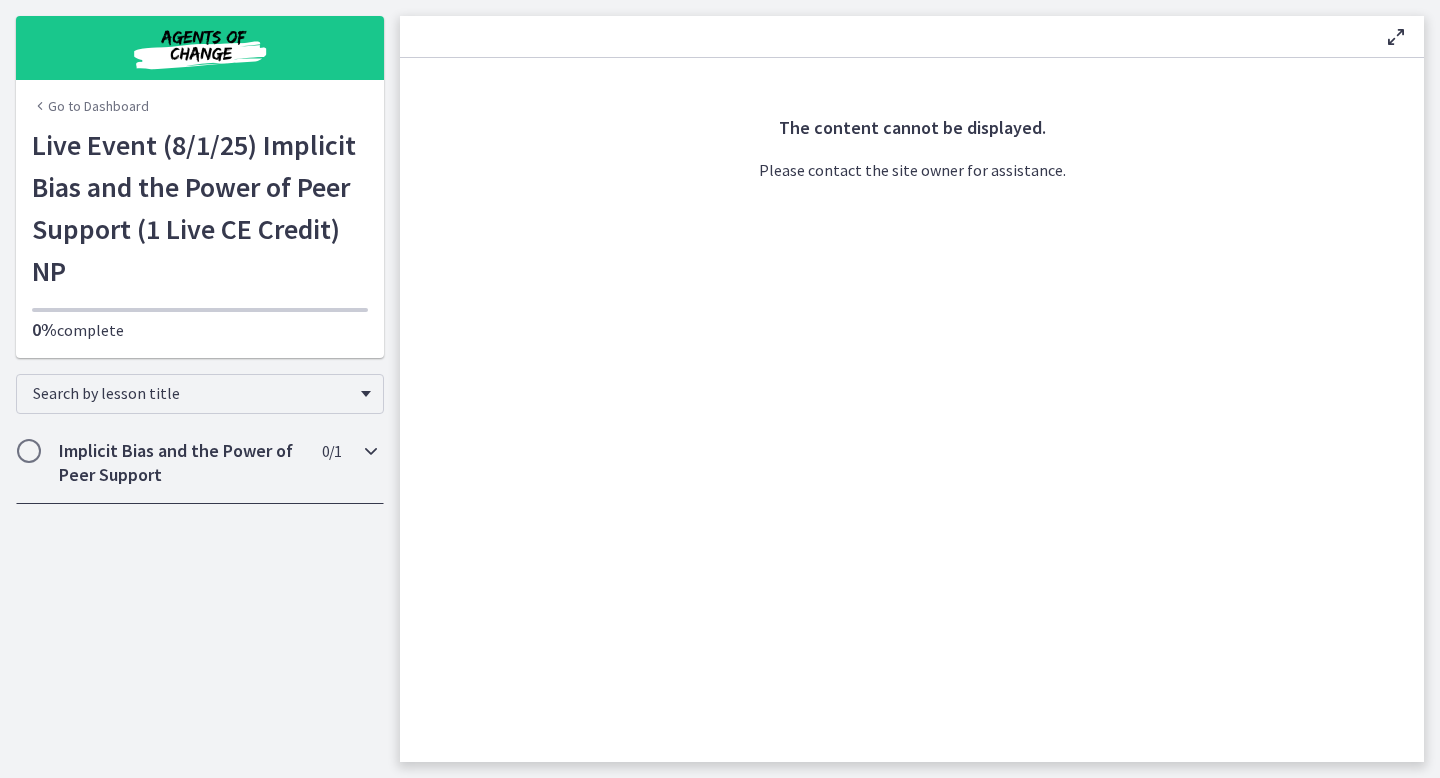 click at bounding box center [29, 451] 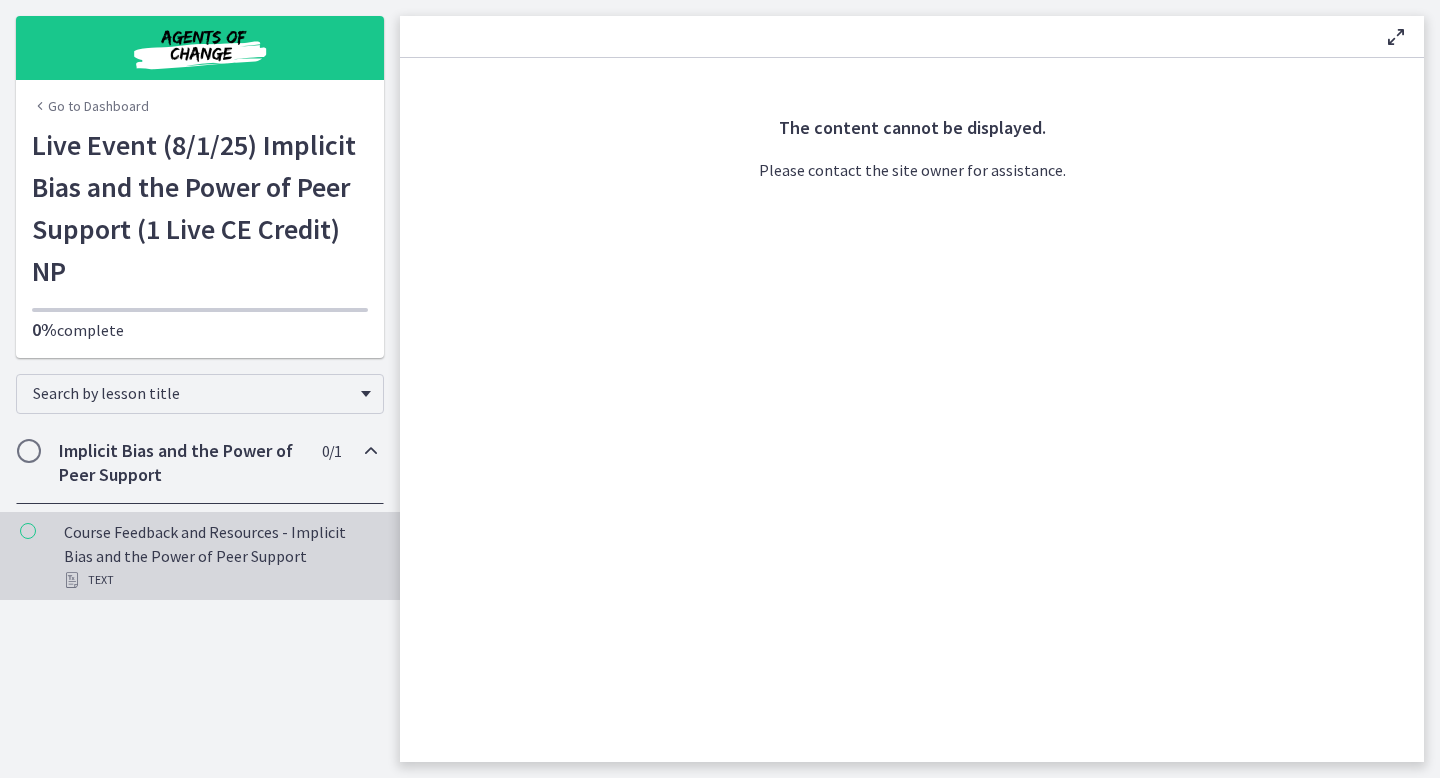 click at bounding box center (28, 531) 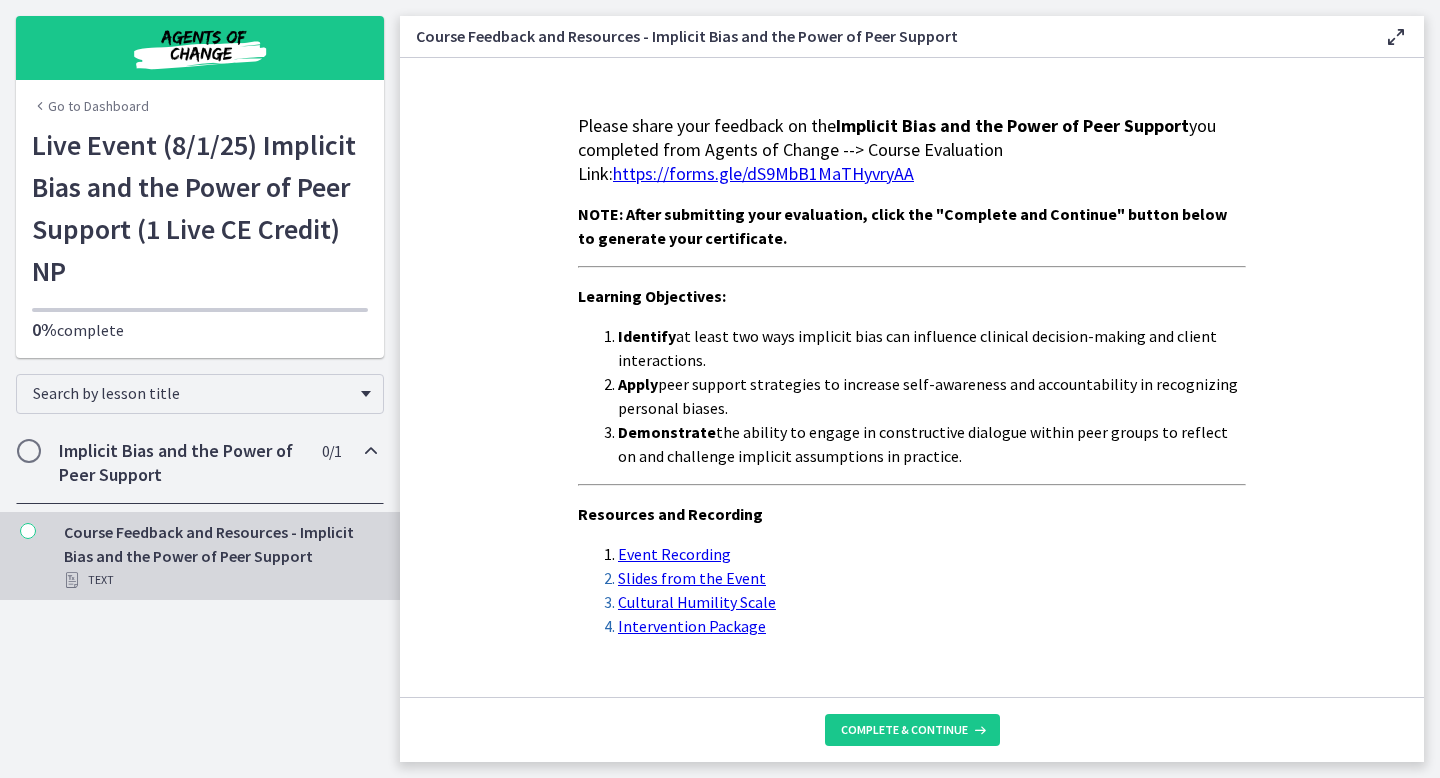 click on "Course Feedback and Resources - Implicit Bias and the Power of Peer Support
Enable fullscreen
Please share your feedback on the  Implicit Bias and the Power of Peer Support  you completed from Agents of Change --> Course Evaluation Link:  https://forms.gle/dS9MbB1MaTHyvryAA NOTE: After submitting your evaluation, click the "Complete and Continue" button below to generate your certificate. Learning Objectives: Identify  at least two ways implicit bias can influence clinical decision-making and client interactions. Apply  peer support strategies to increase self-awareness and accountability in recognizing personal biases. Demonstrate  the ability to engage in constructive dialogue within peer groups to reflect on and challenge implicit assumptions in practice. Resources and Recording" at bounding box center (920, 389) 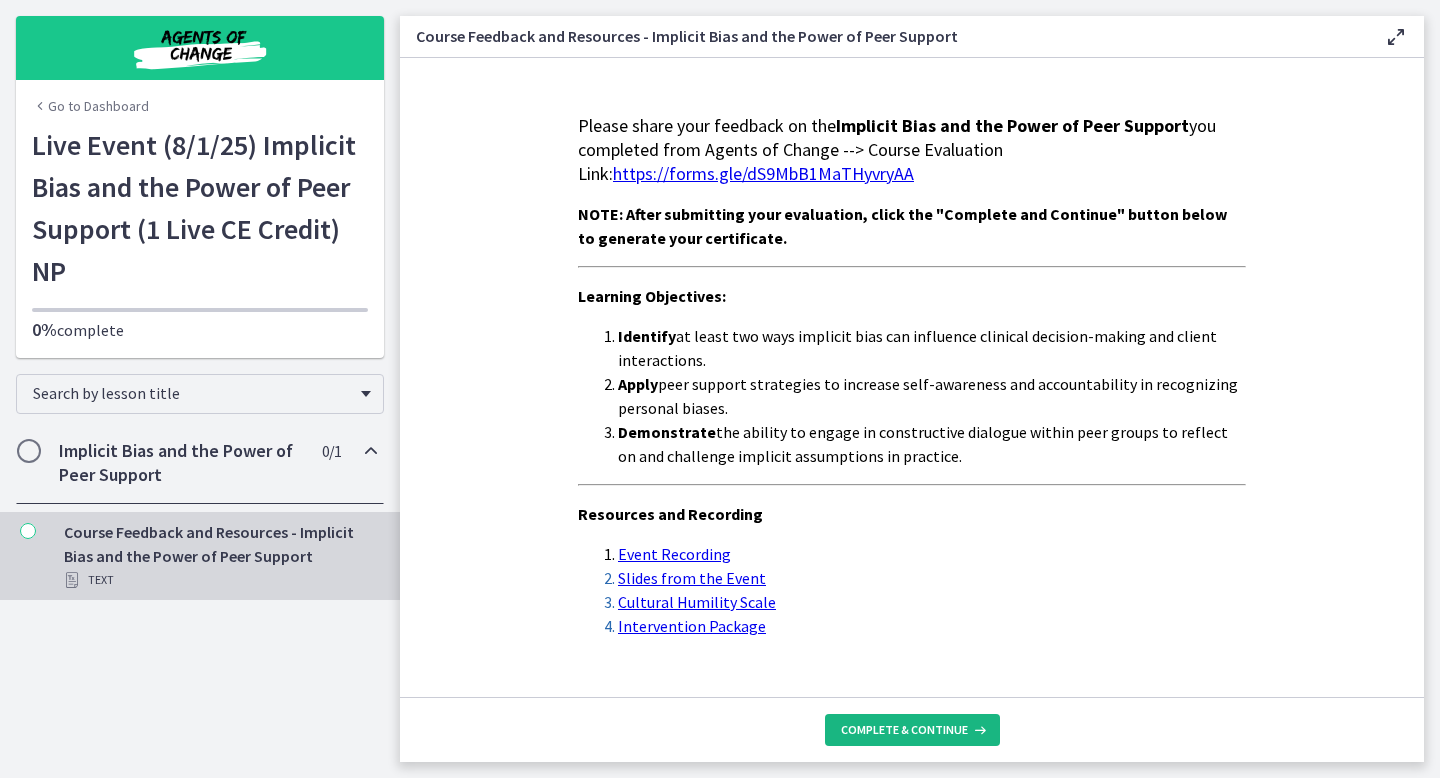 click on "Complete & continue" at bounding box center (904, 730) 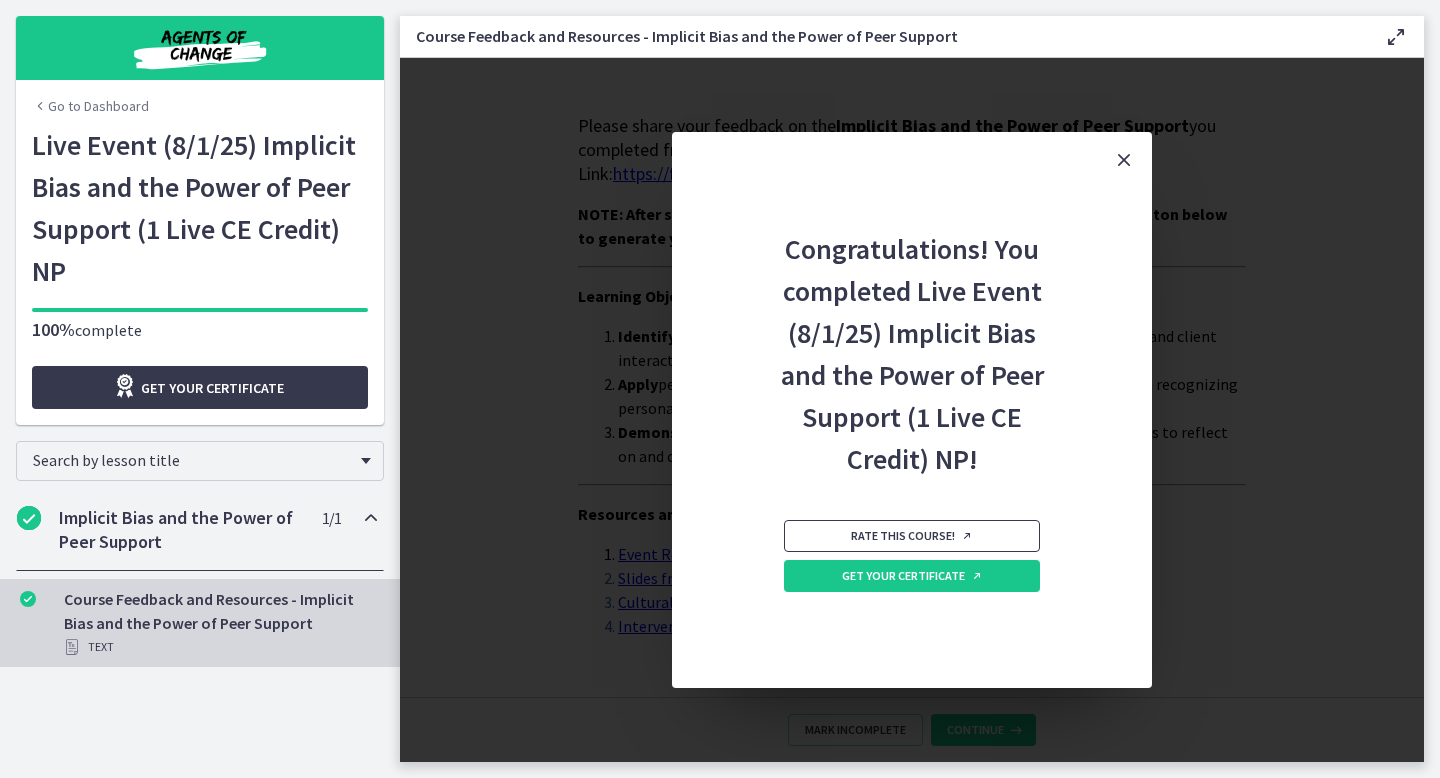 click on "Rate this course!" at bounding box center (912, 536) 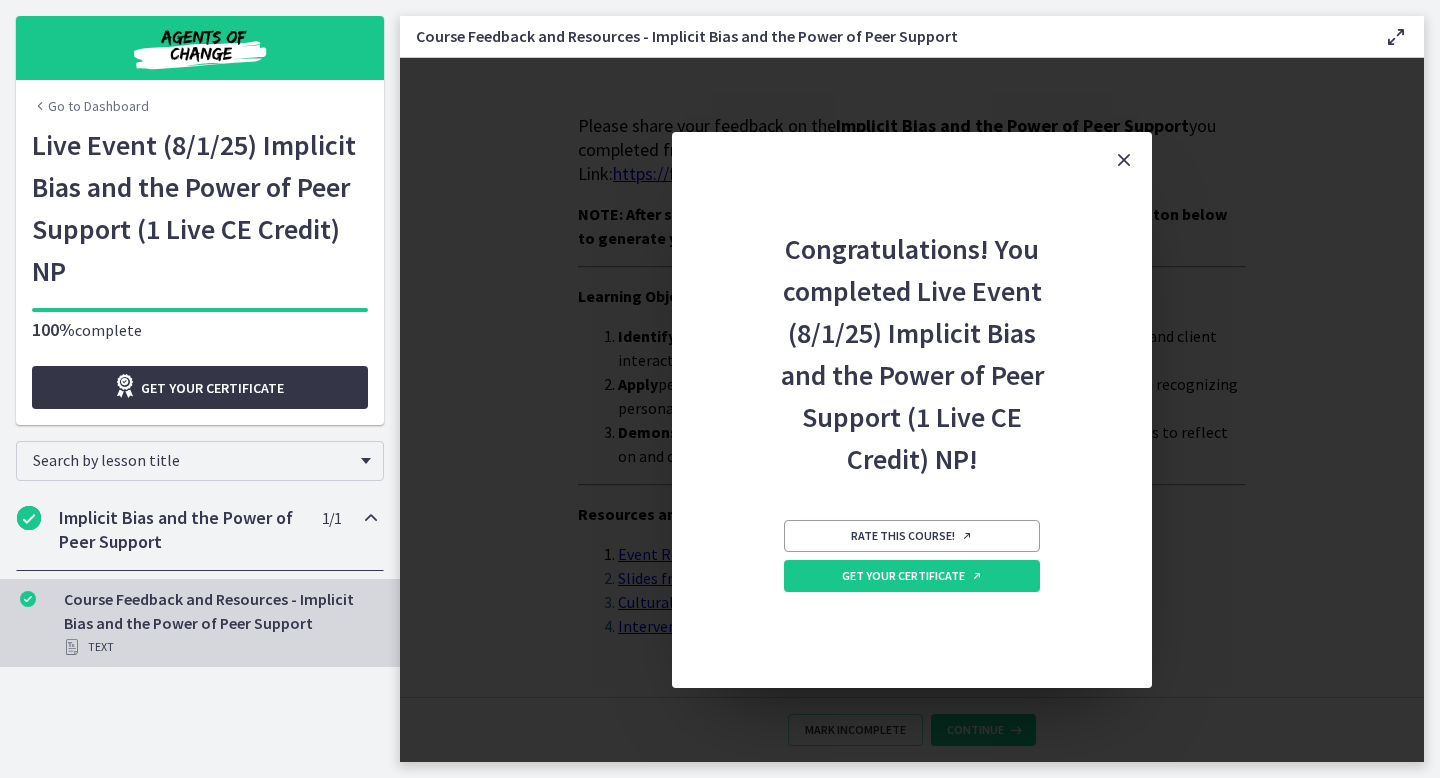 click on "Get your certificate" at bounding box center (212, 388) 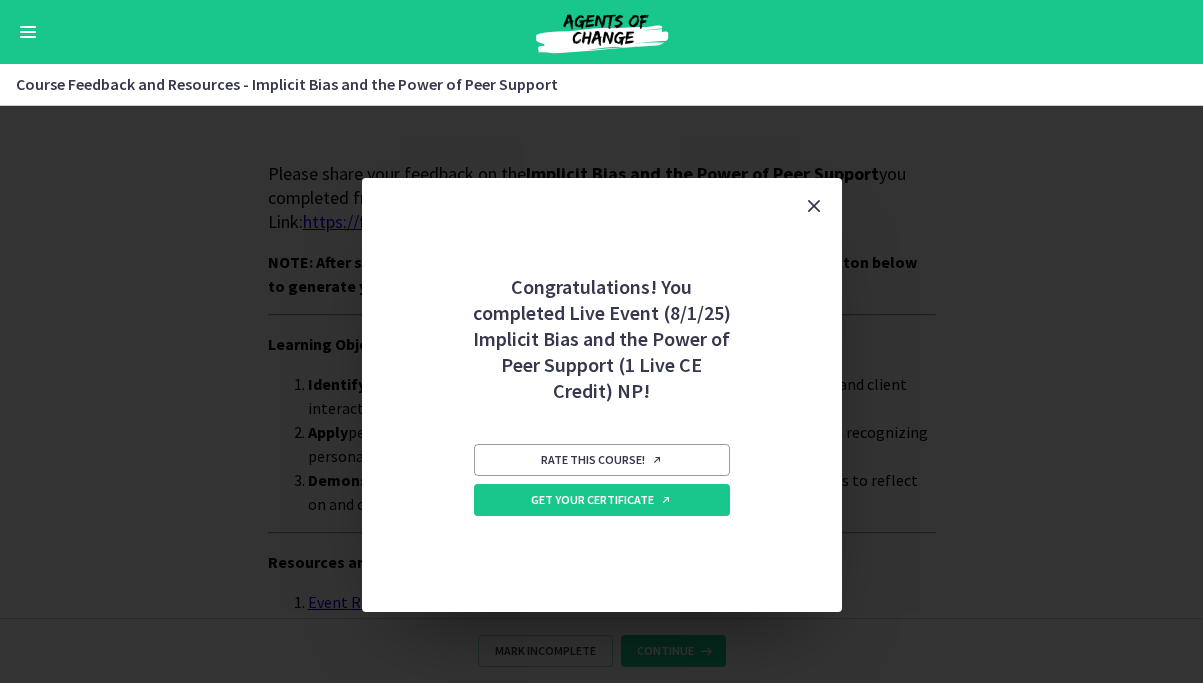 click at bounding box center (814, 206) 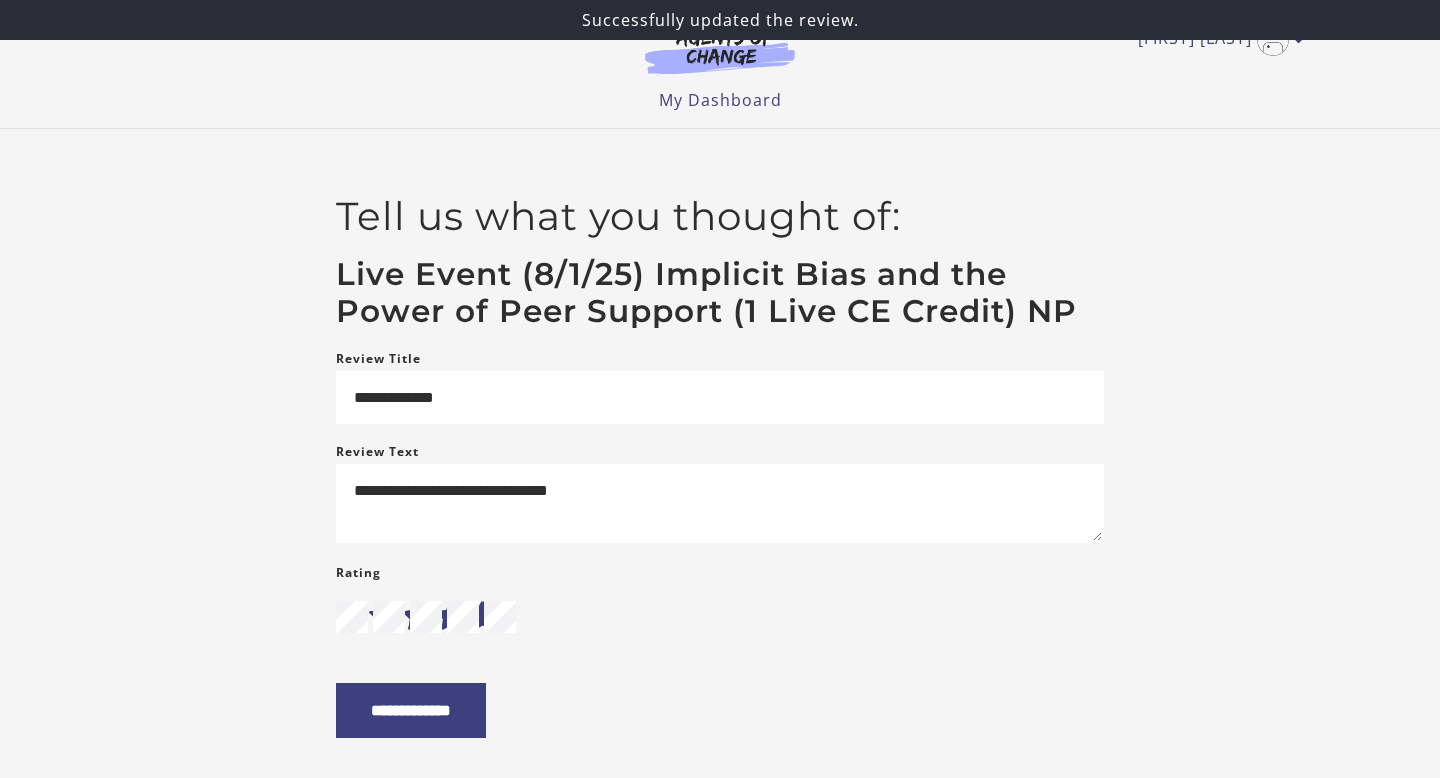 scroll, scrollTop: 0, scrollLeft: 0, axis: both 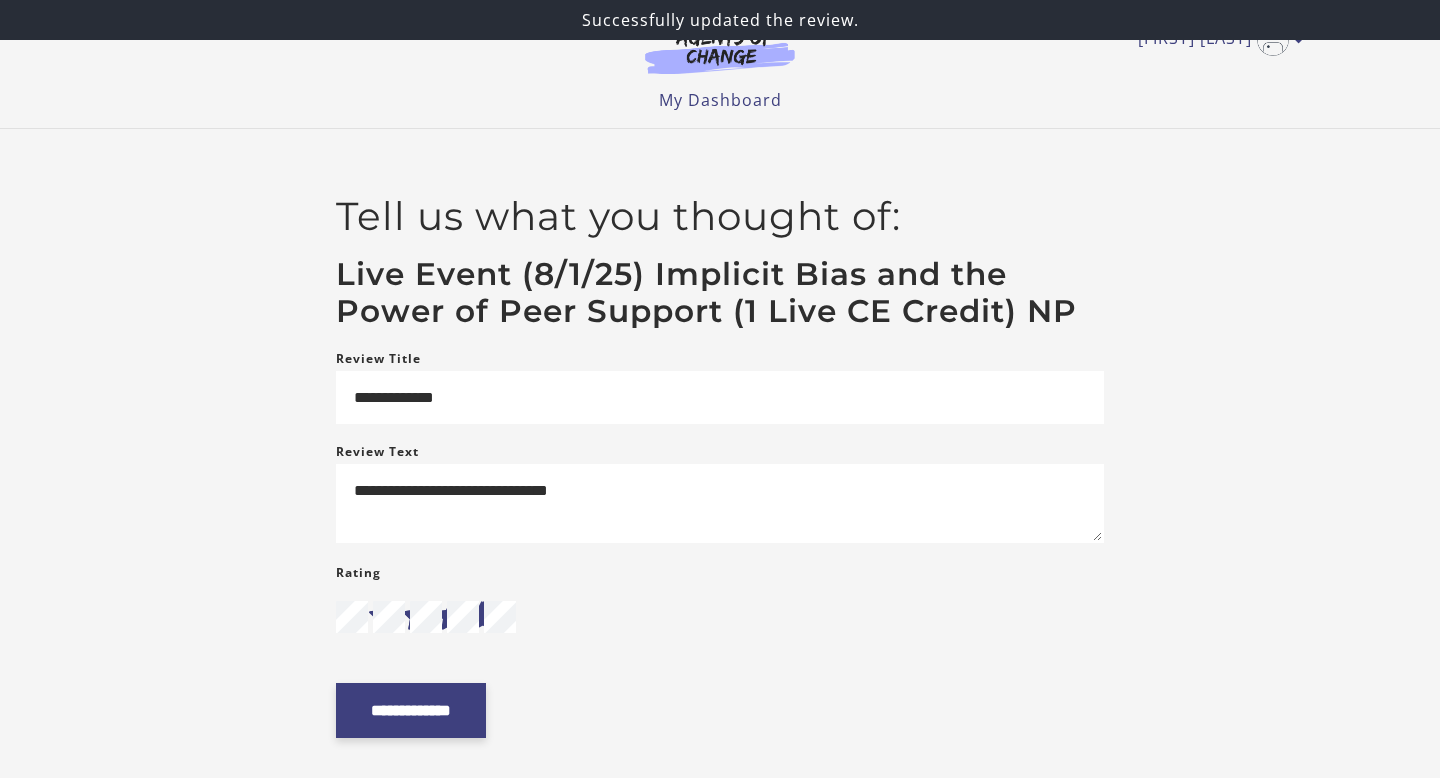 click on "**********" at bounding box center [411, 710] 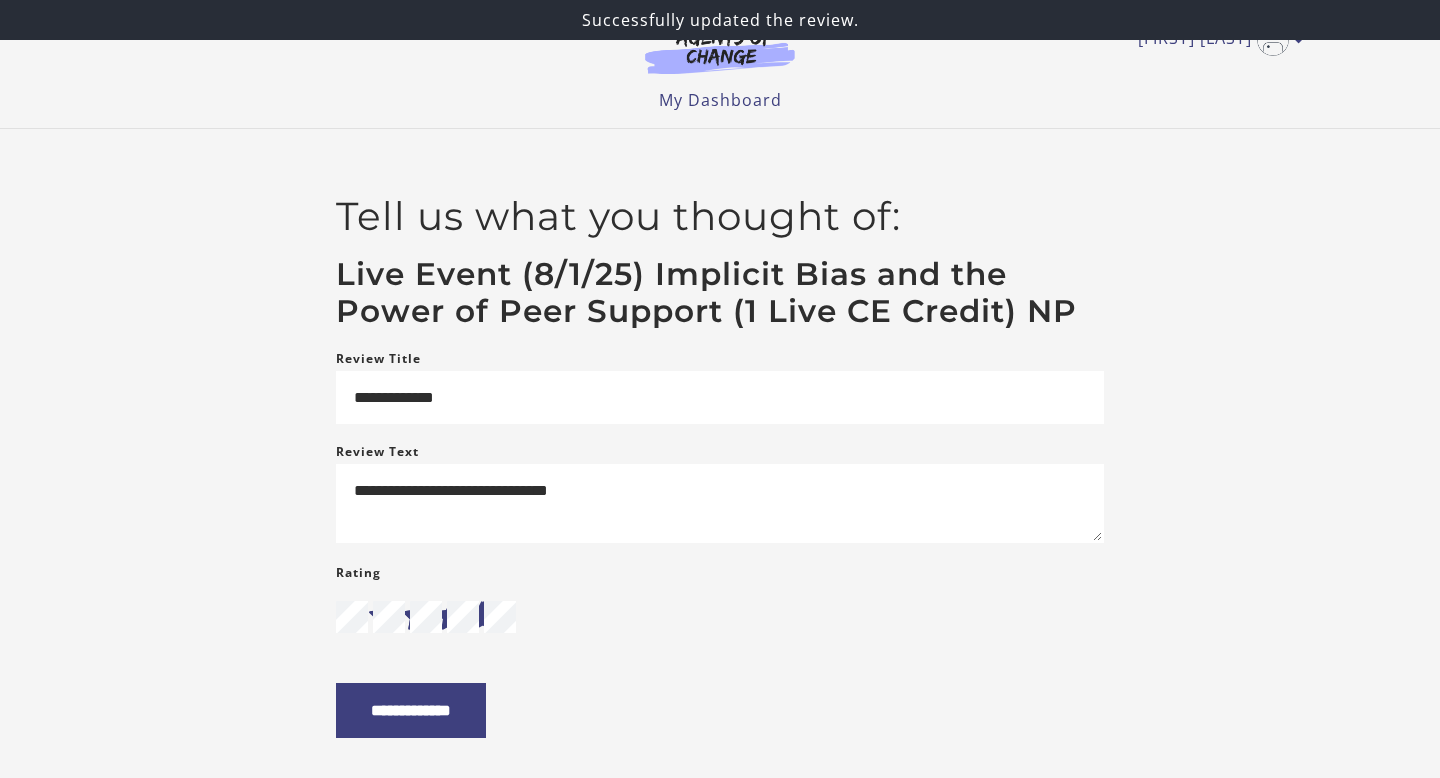 scroll, scrollTop: 0, scrollLeft: 0, axis: both 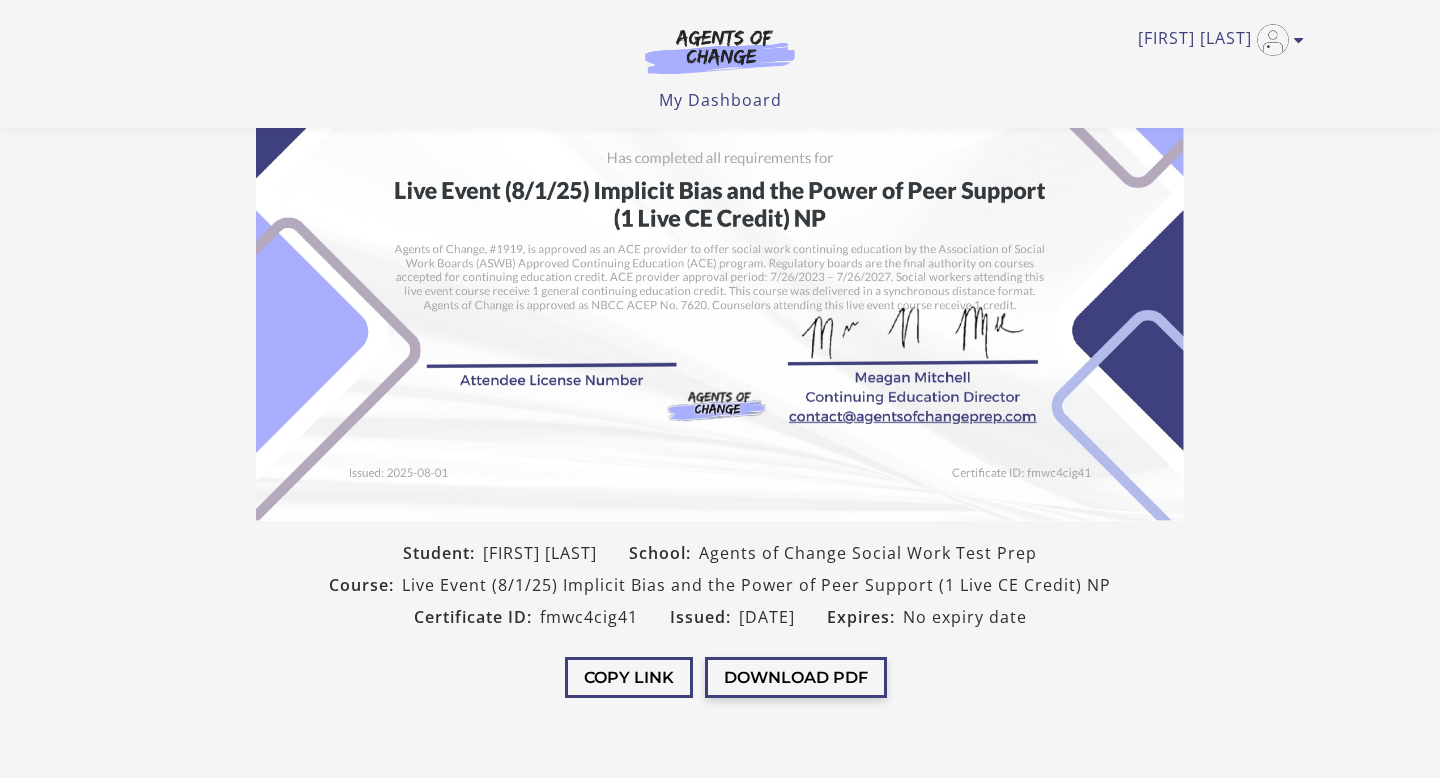 drag, startPoint x: 817, startPoint y: 678, endPoint x: 1294, endPoint y: 537, distance: 497.40326 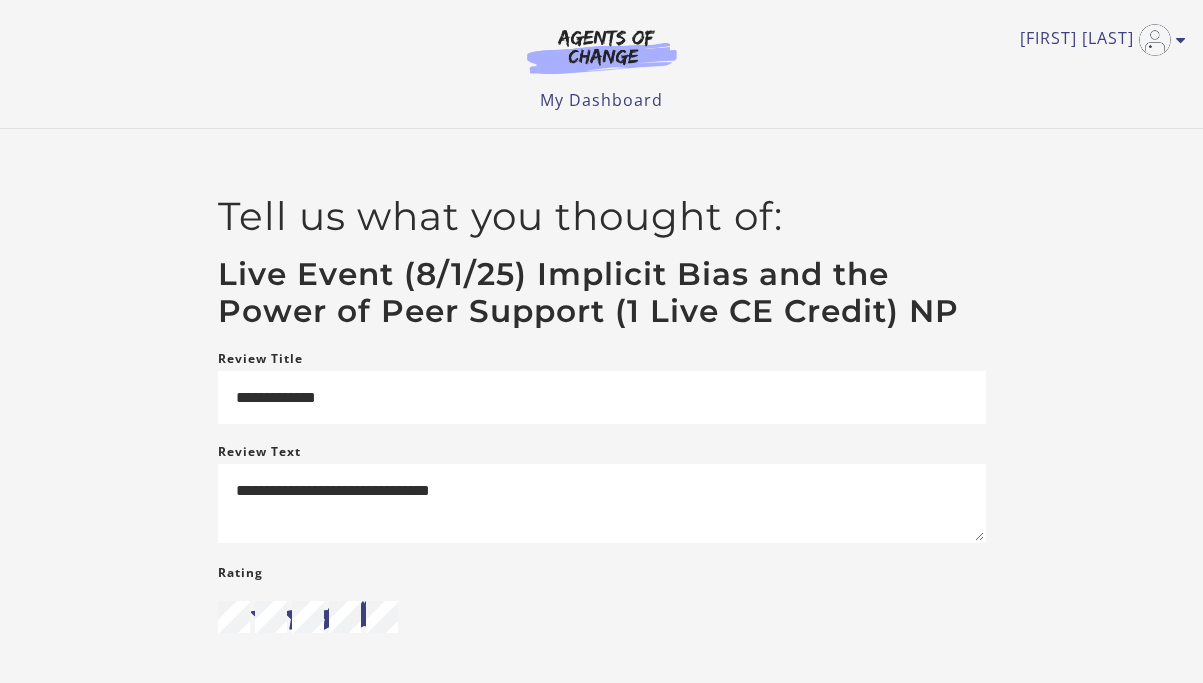 scroll, scrollTop: 0, scrollLeft: 0, axis: both 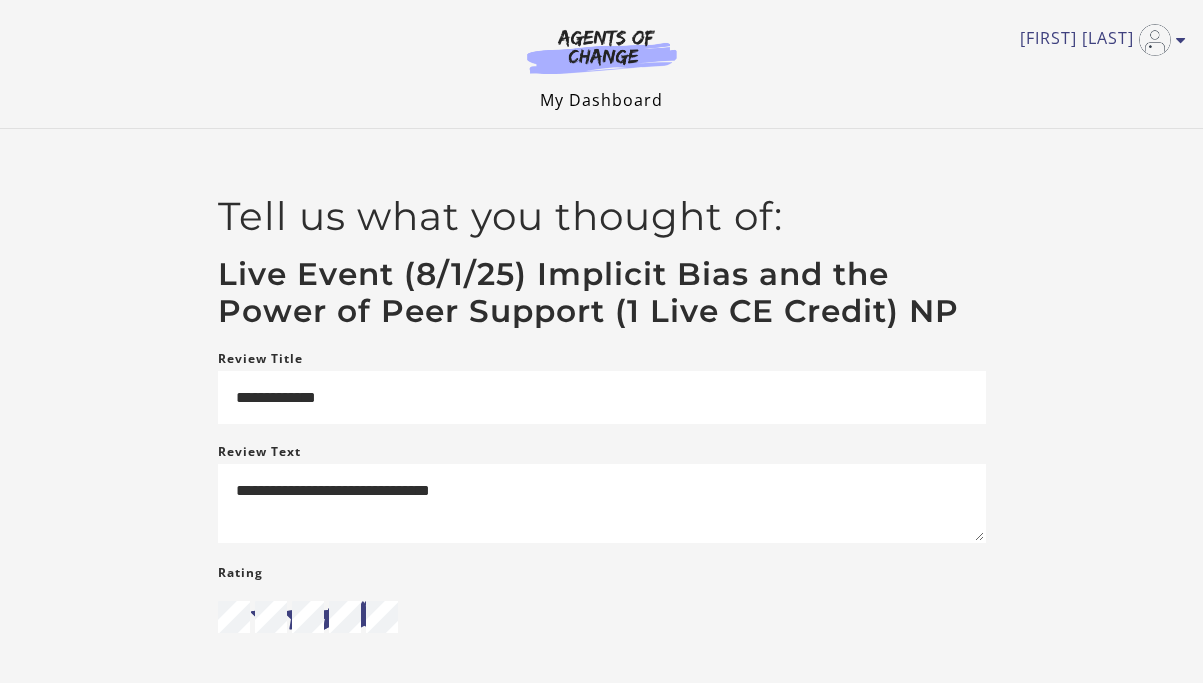 click on "My Dashboard" at bounding box center (601, 100) 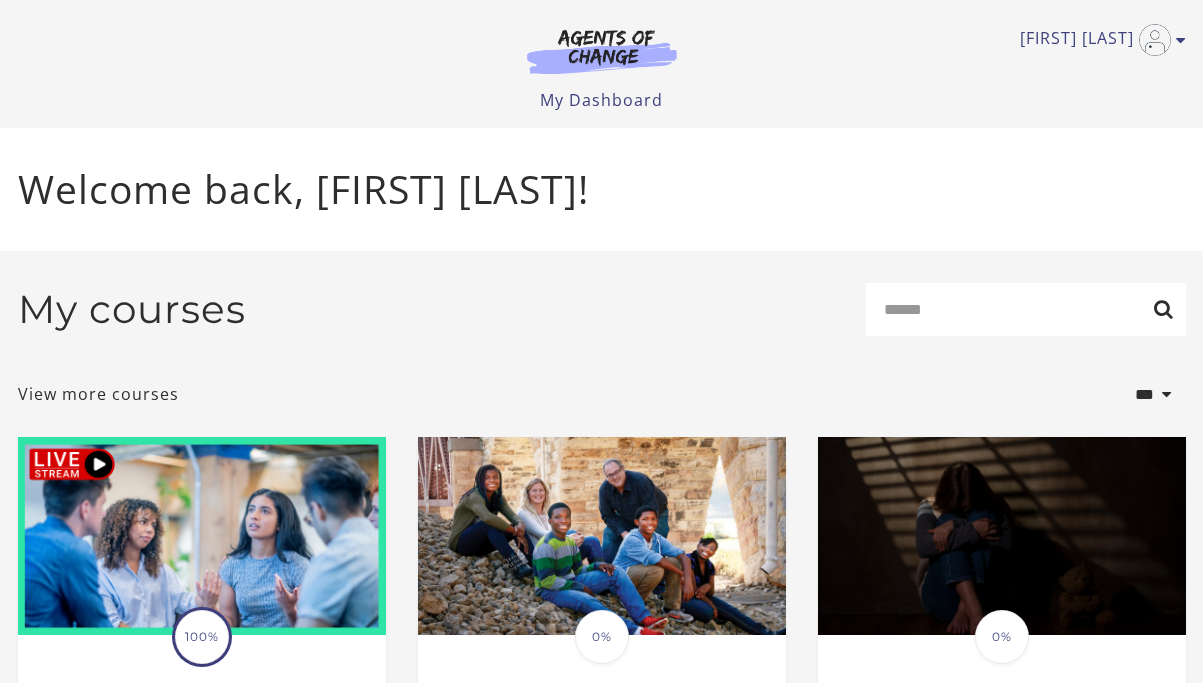 scroll, scrollTop: 0, scrollLeft: 0, axis: both 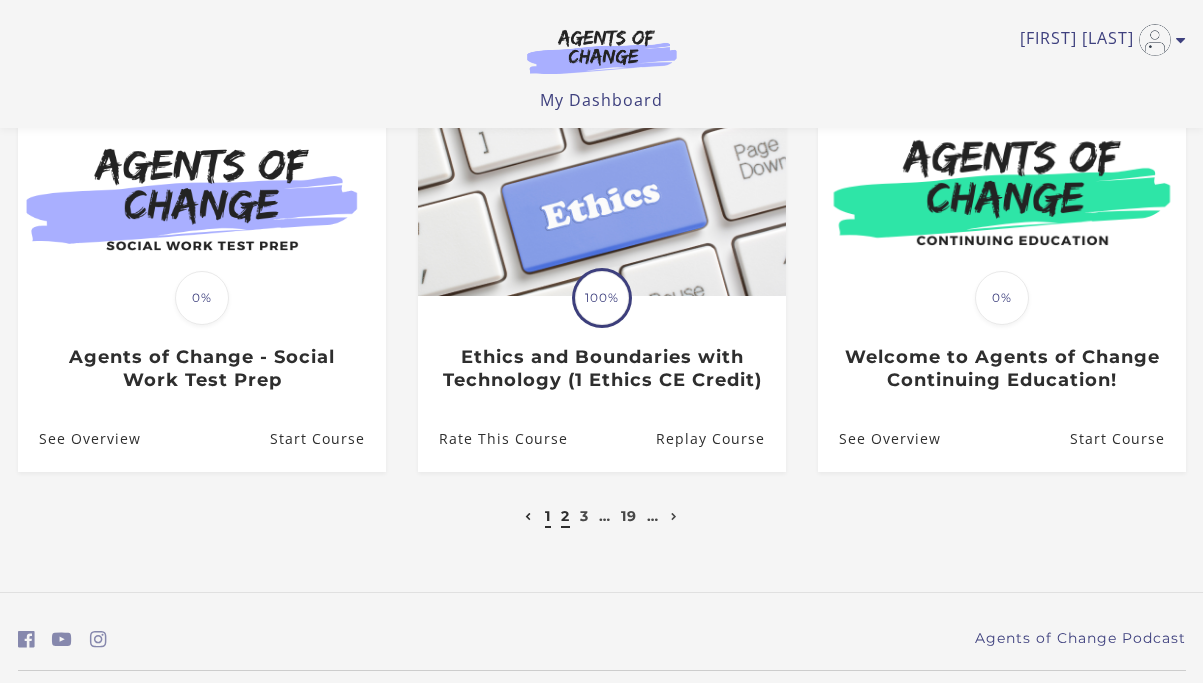 click on "2" at bounding box center [565, 516] 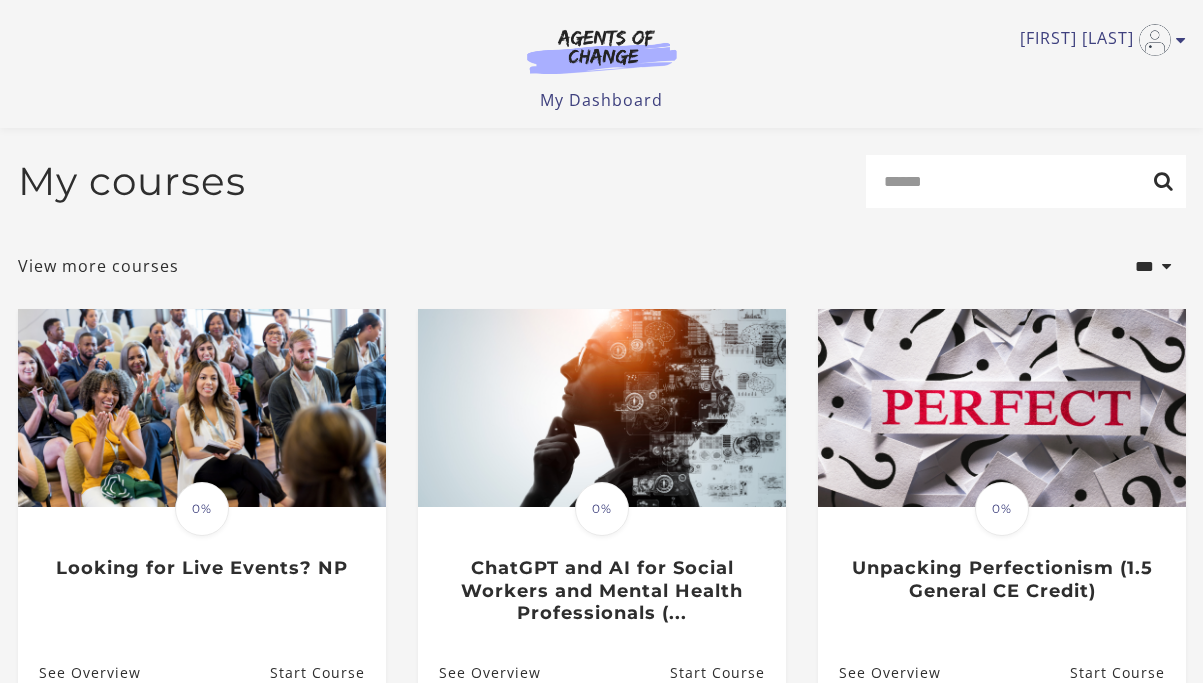 scroll, scrollTop: 40, scrollLeft: 0, axis: vertical 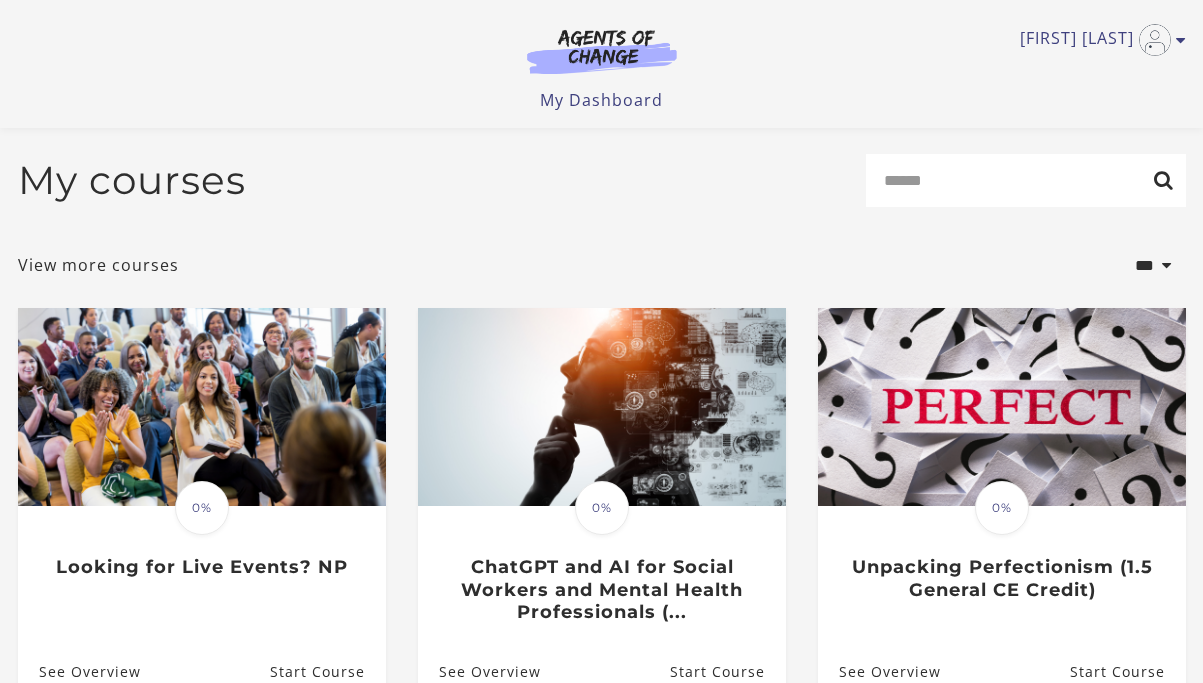 click on "**********" at bounding box center (602, 688) 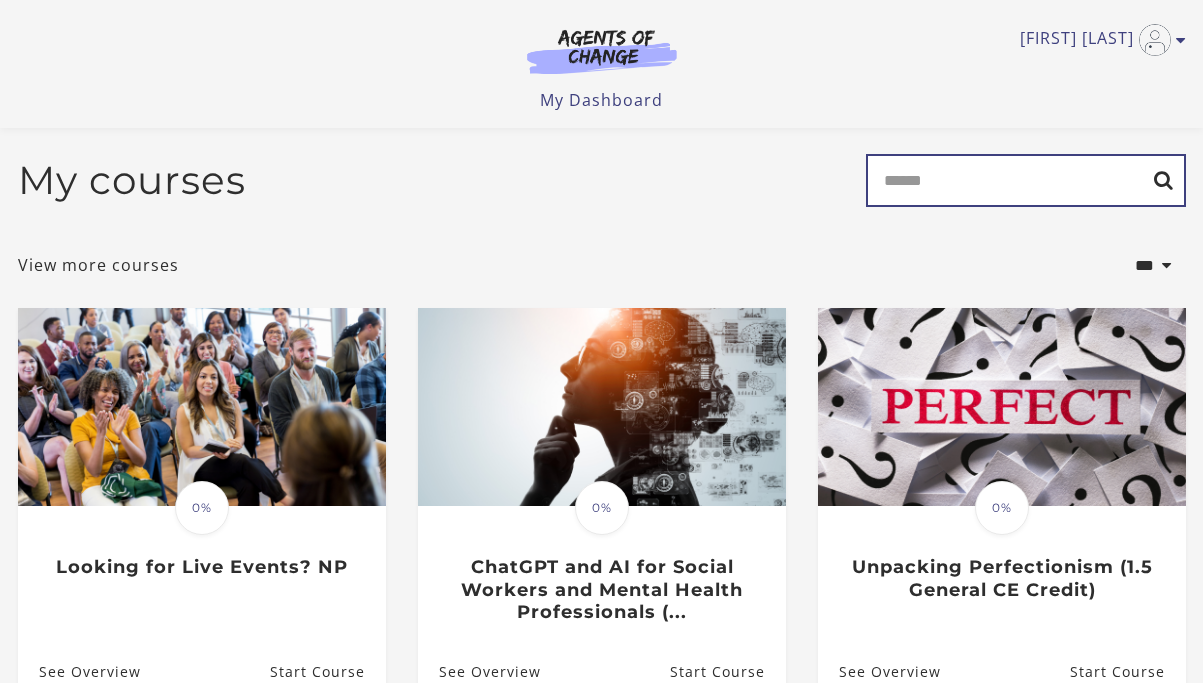 click on "Search" at bounding box center [1026, 180] 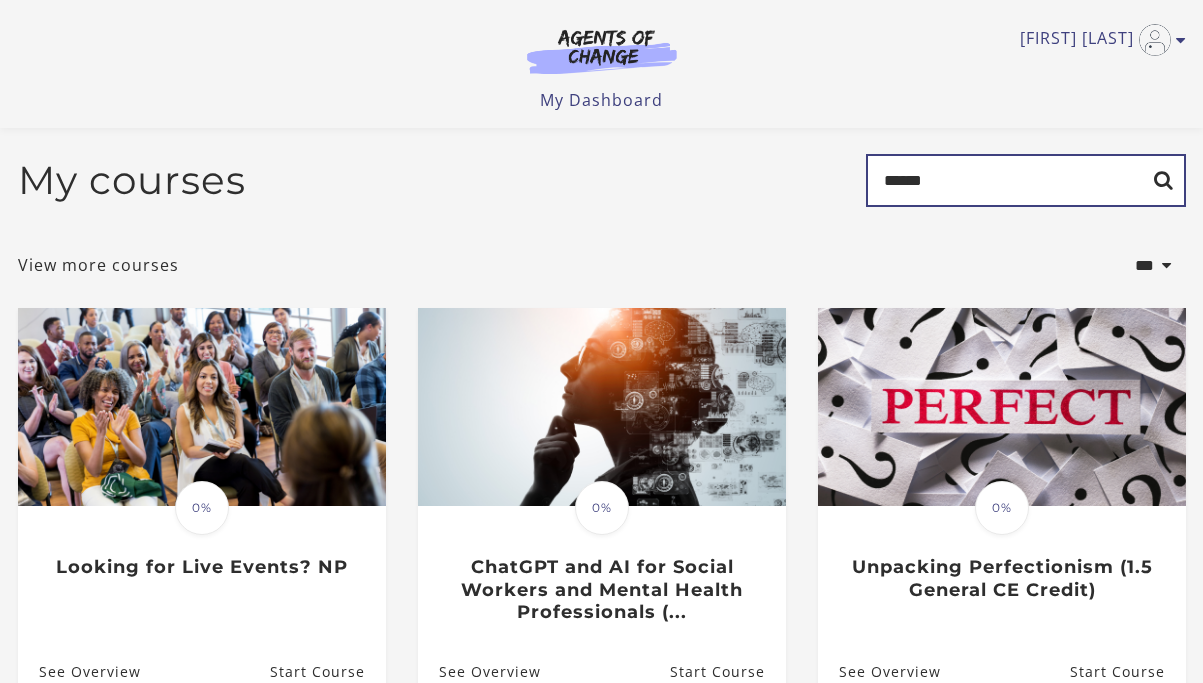 type on "******" 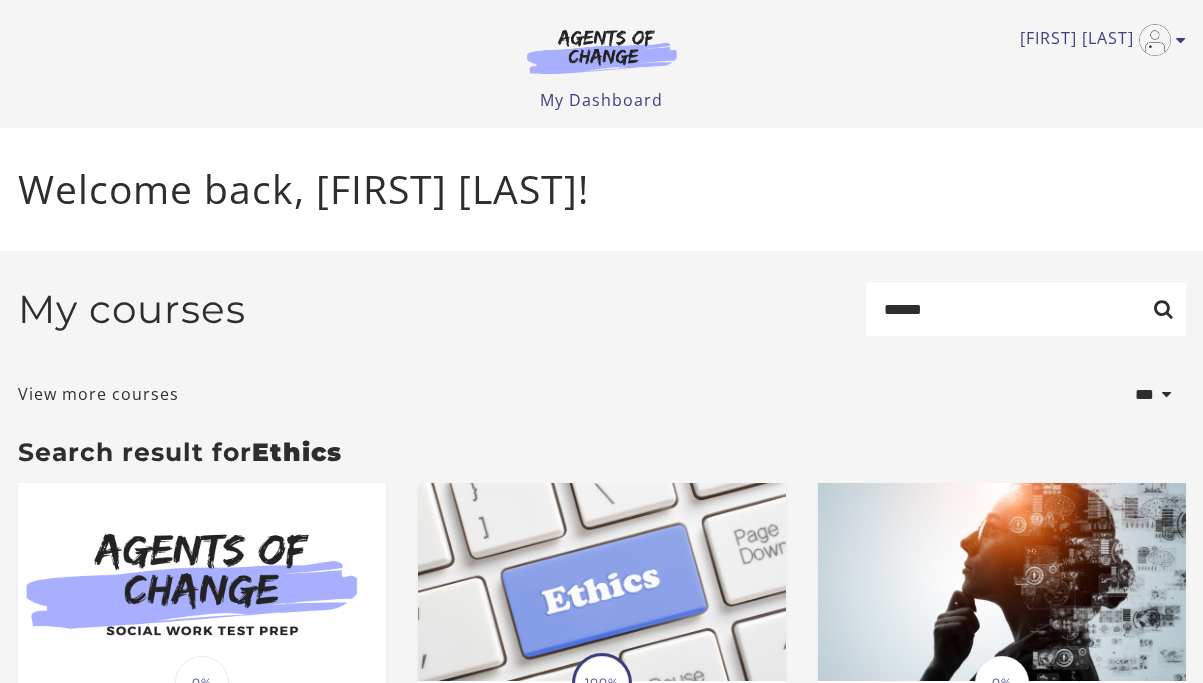 scroll, scrollTop: 0, scrollLeft: 0, axis: both 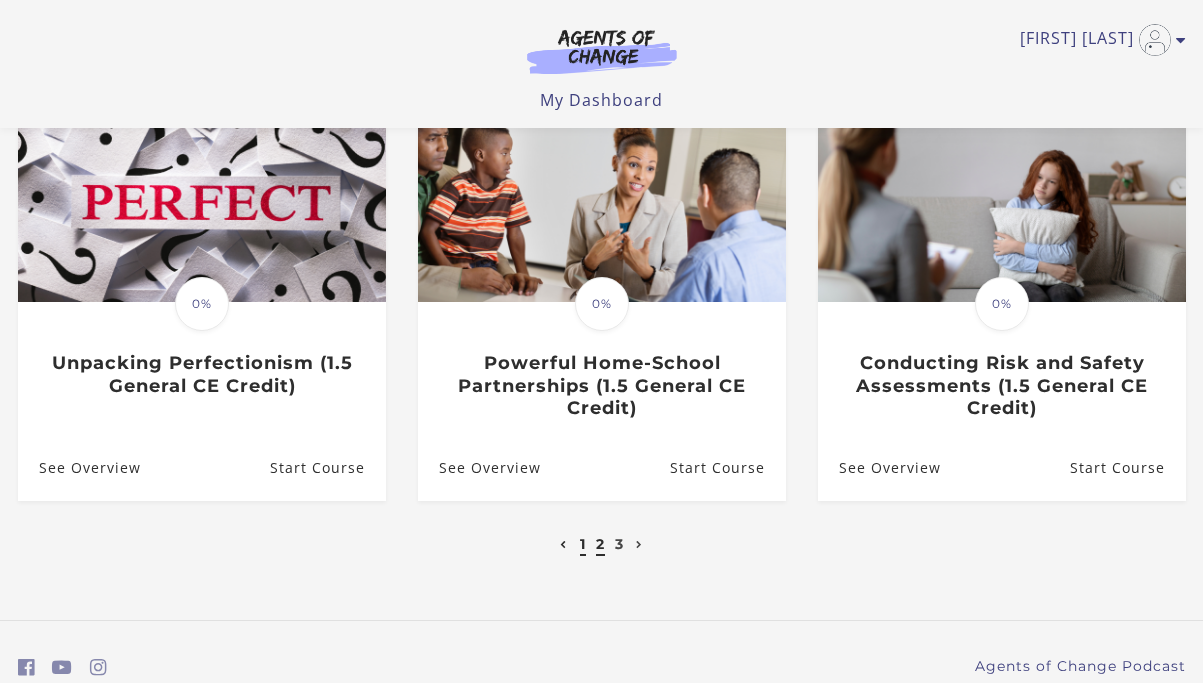 click on "2" at bounding box center [600, 544] 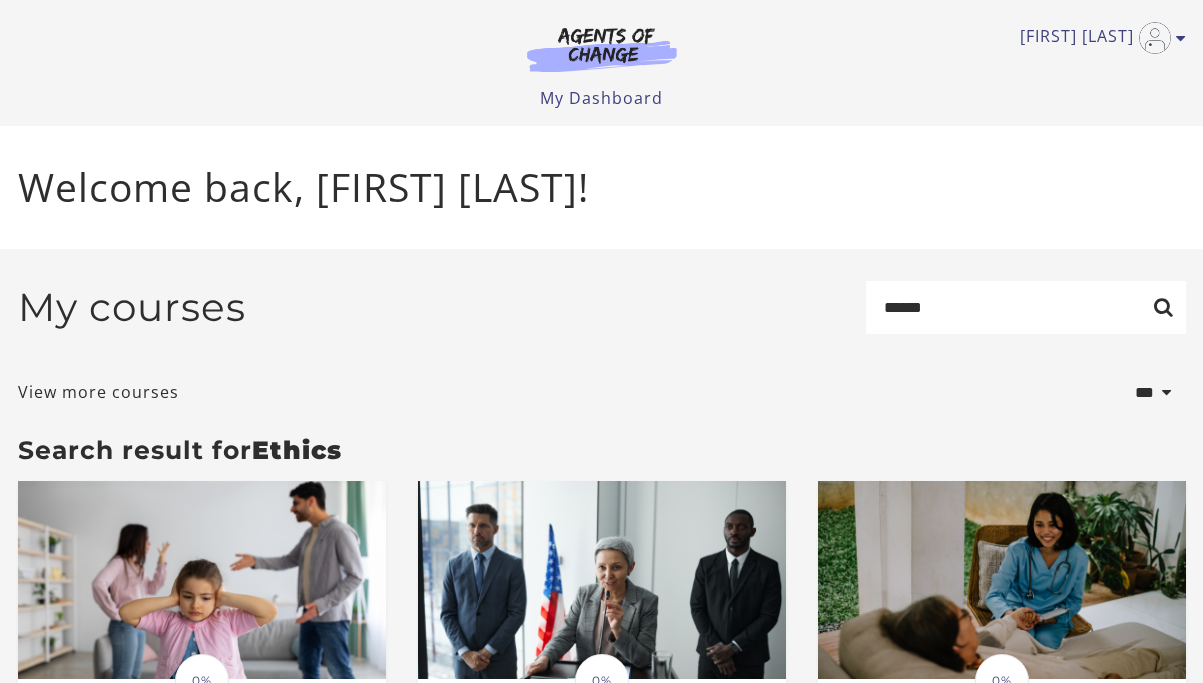scroll, scrollTop: 40, scrollLeft: 0, axis: vertical 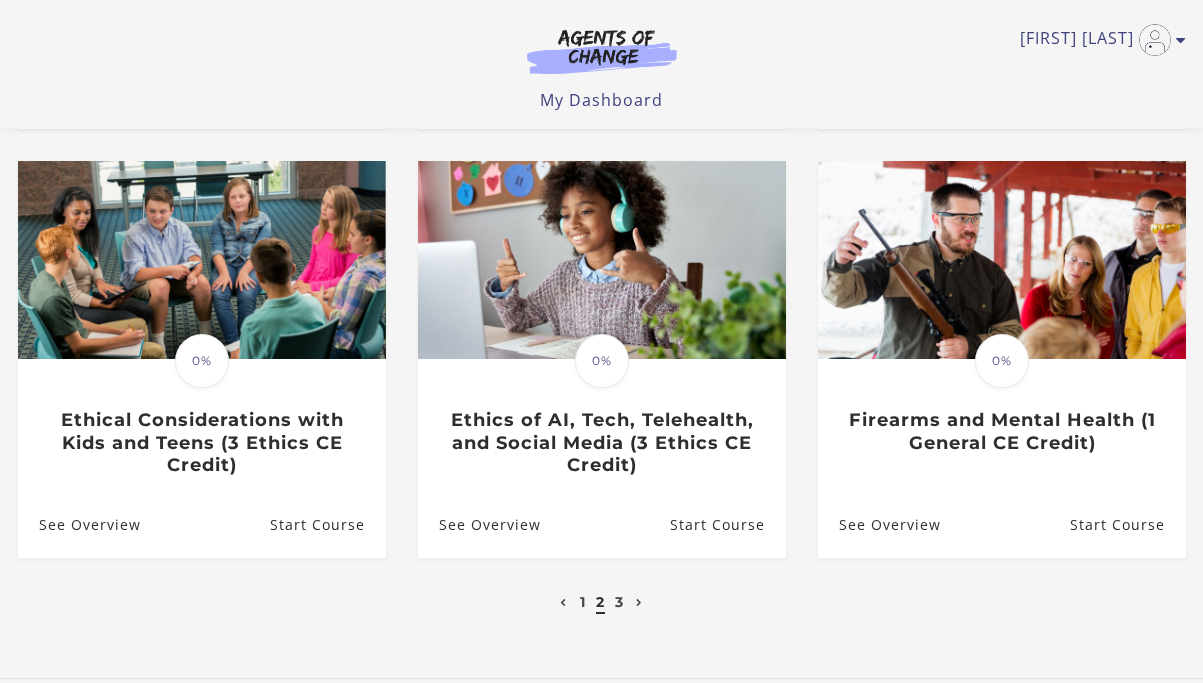 click on "3" at bounding box center [619, 602] 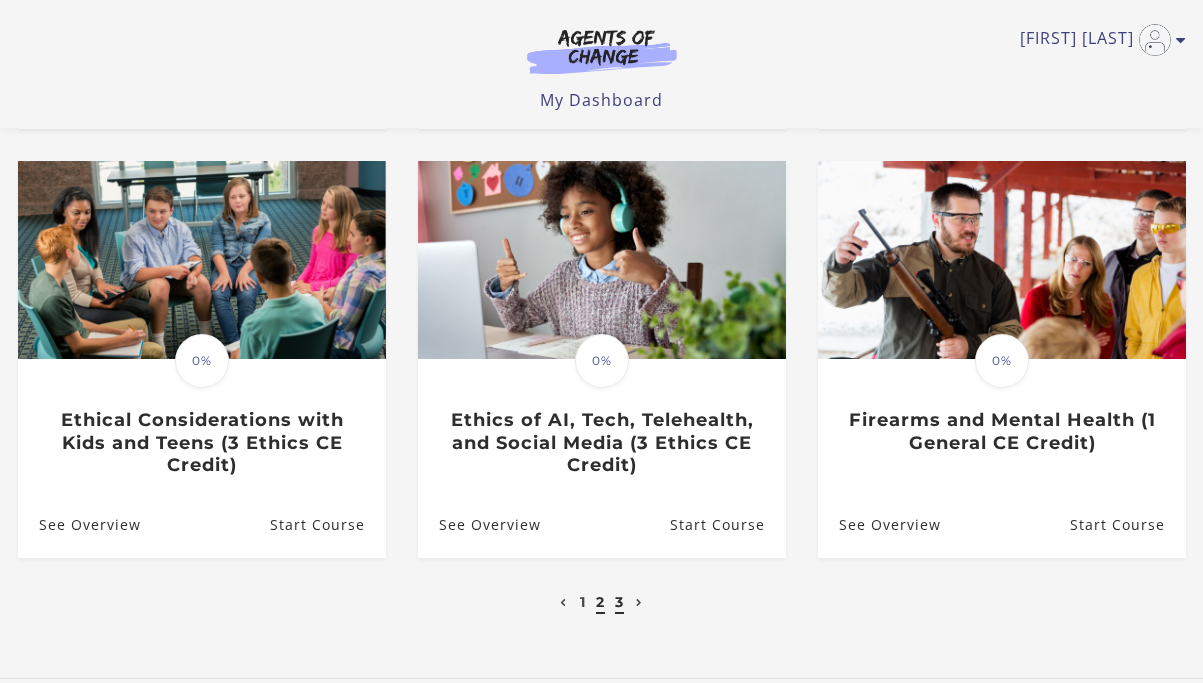 click on "3" at bounding box center (619, 602) 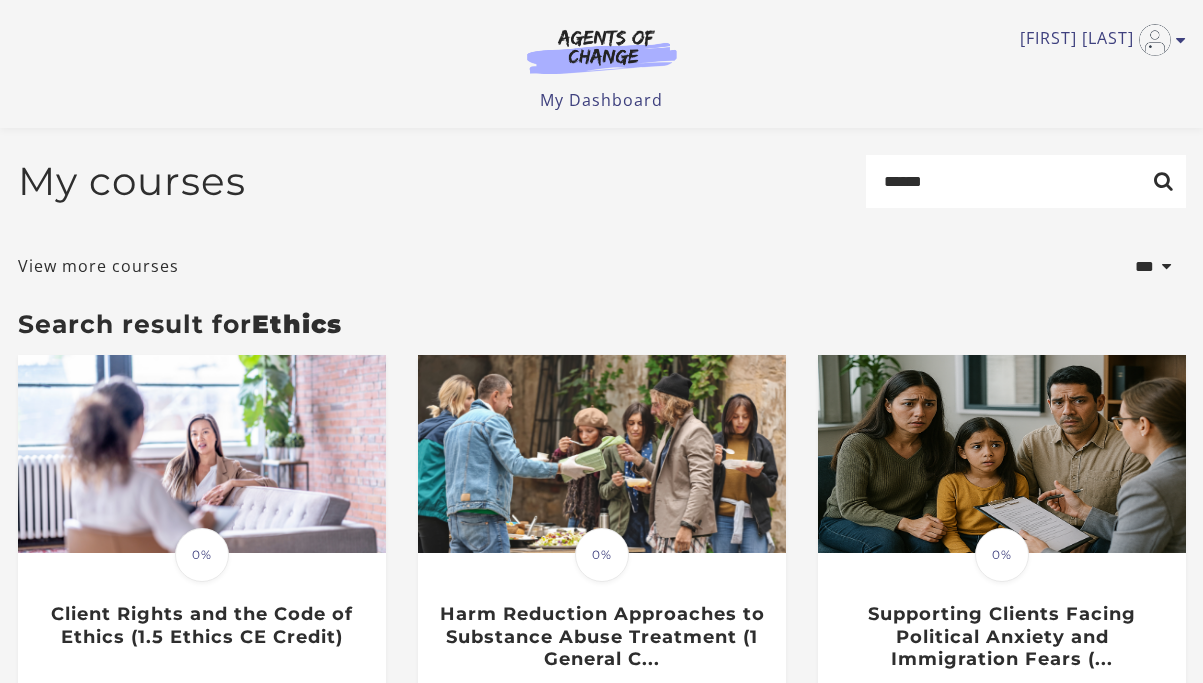 scroll, scrollTop: 68, scrollLeft: 0, axis: vertical 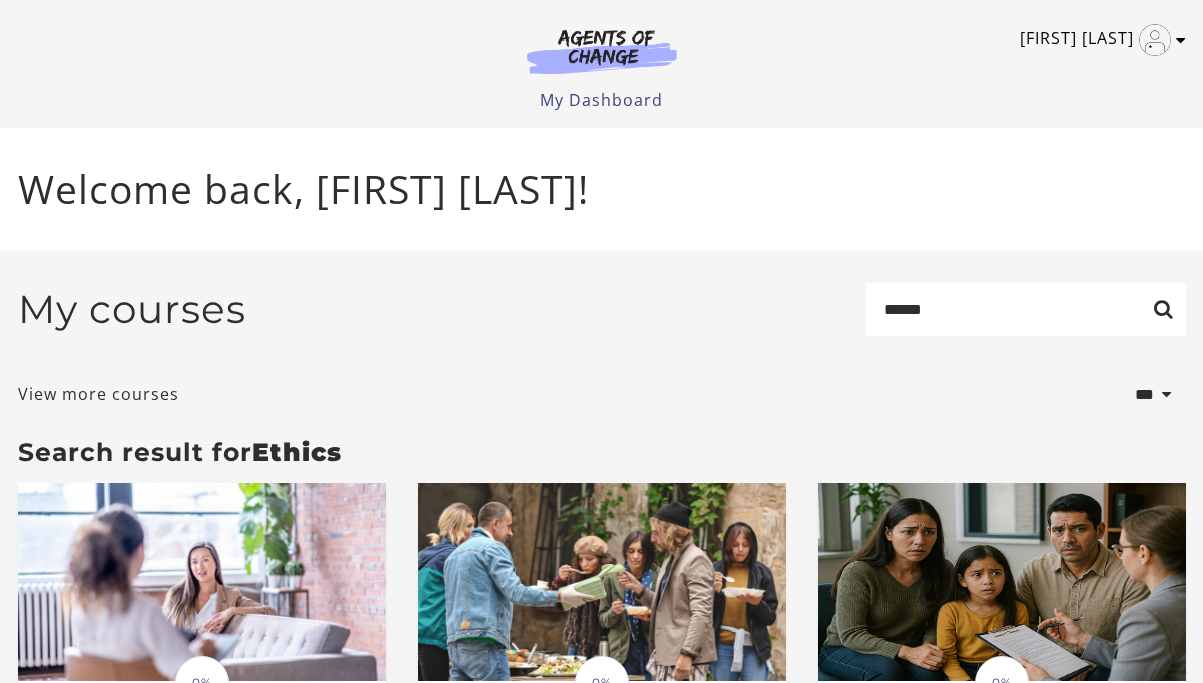 click at bounding box center (1181, 40) 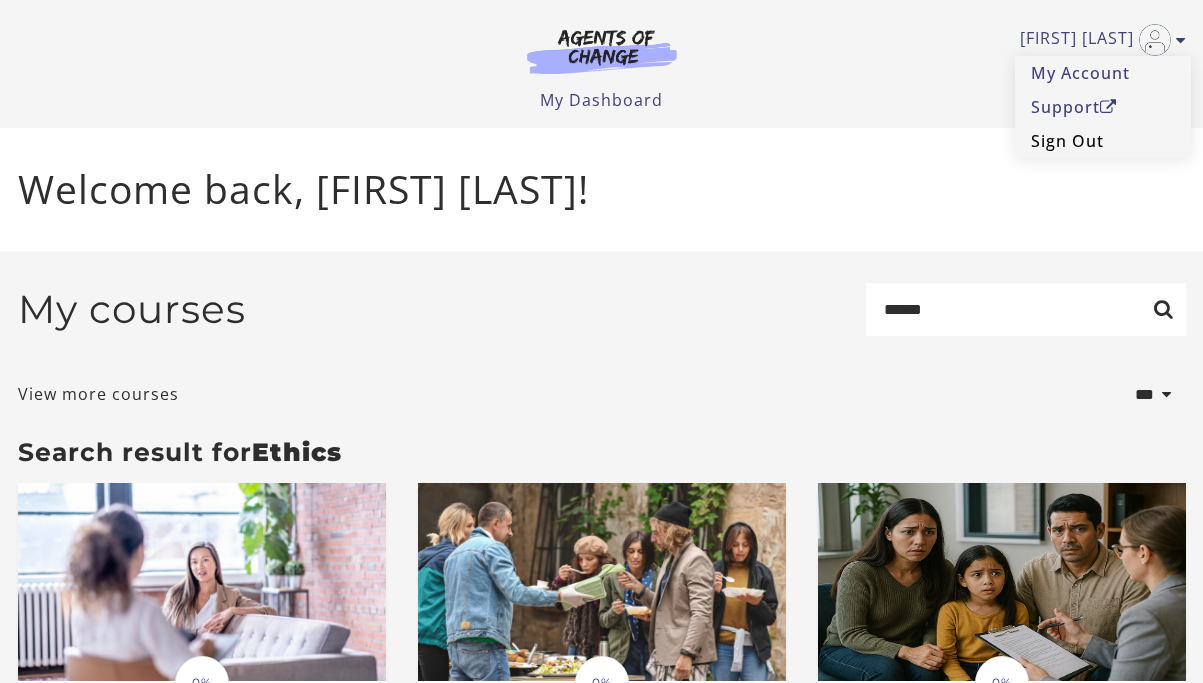 click on "Sign Out" at bounding box center (1103, 141) 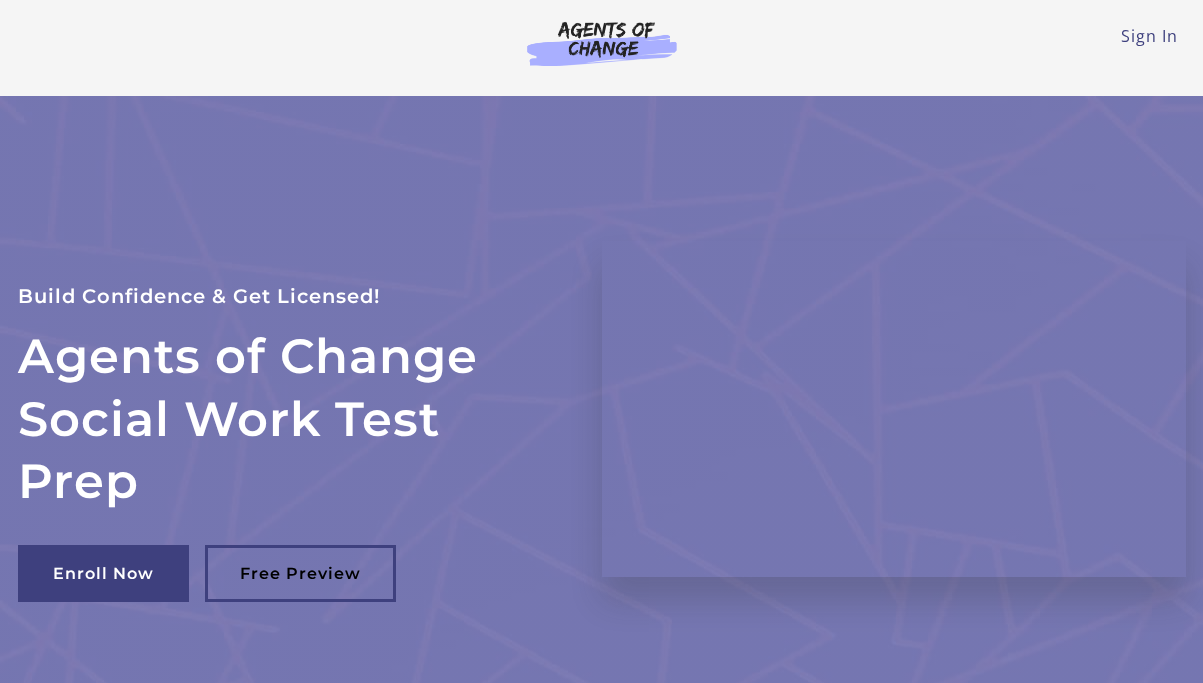 scroll, scrollTop: 0, scrollLeft: 0, axis: both 